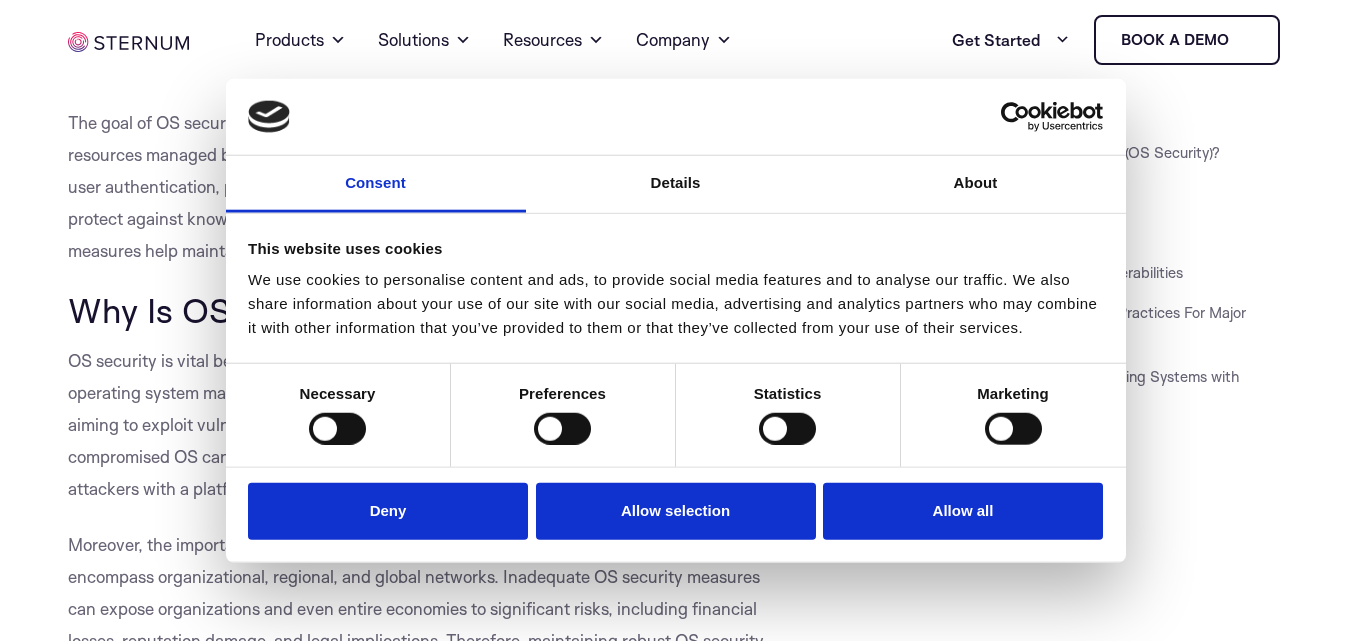 scroll, scrollTop: 750, scrollLeft: 0, axis: vertical 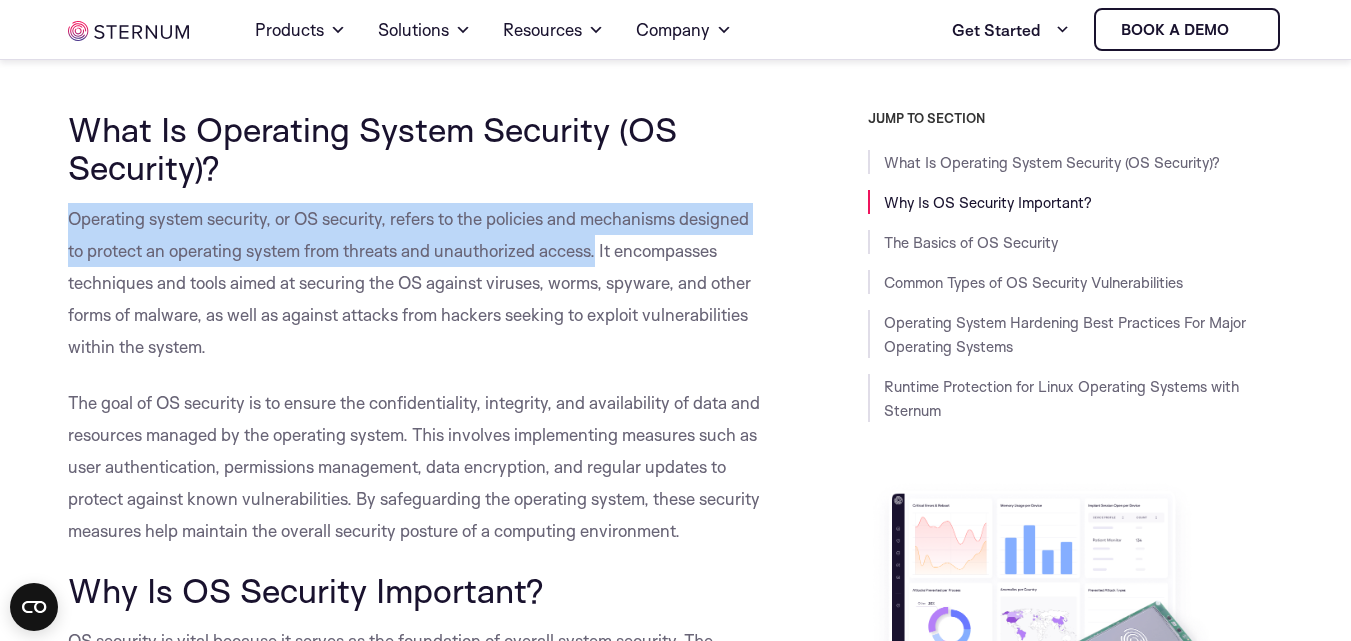 drag, startPoint x: 70, startPoint y: 217, endPoint x: 598, endPoint y: 261, distance: 529.83014 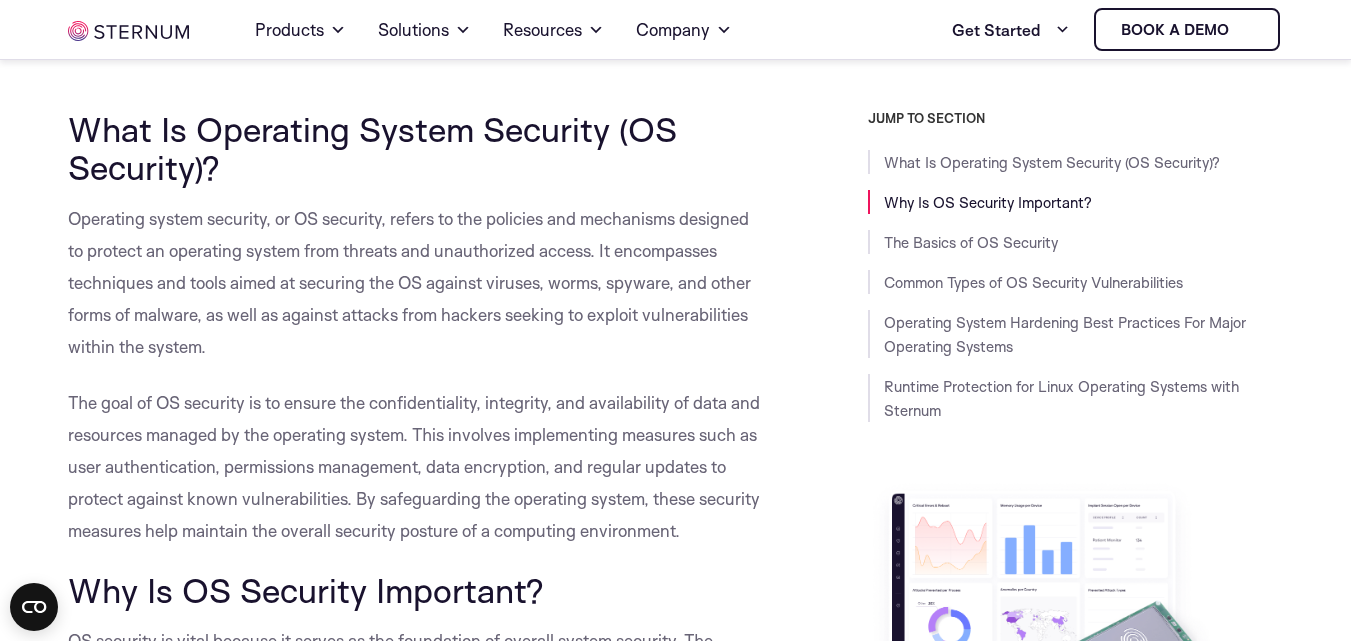 click on "Operating system security, or OS security, refers to the policies and mechanisms designed to protect an operating system from threats and unauthorized access. It encompasses techniques and tools aimed at securing the OS against viruses, worms, spyware, and other forms of malware, as well as against attacks from hackers seeking to exploit vulnerabilities within the system." at bounding box center (409, 282) 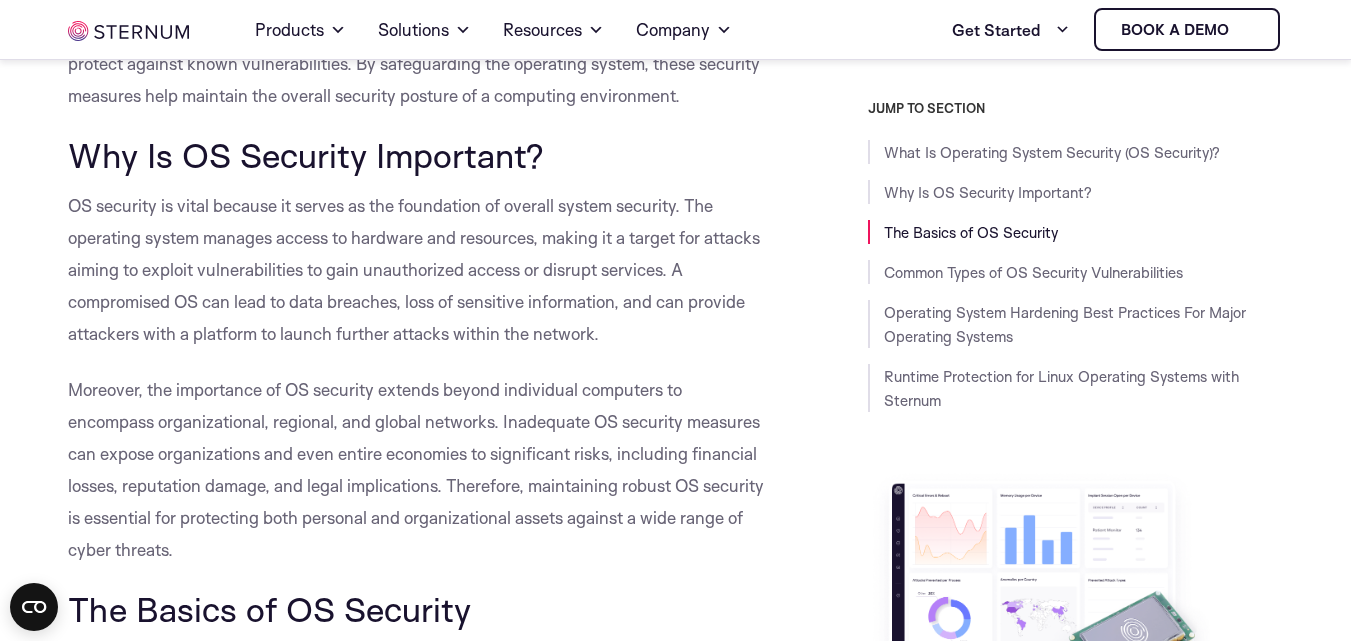 scroll, scrollTop: 890, scrollLeft: 0, axis: vertical 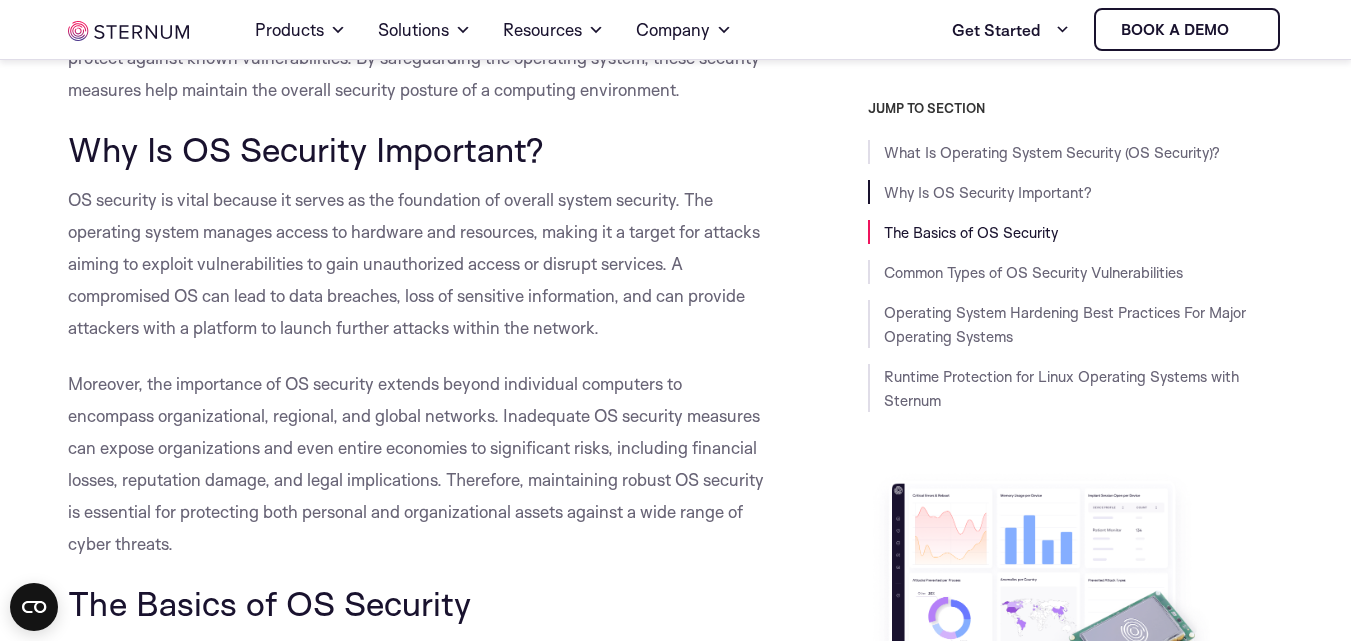 drag, startPoint x: 881, startPoint y: 192, endPoint x: 1107, endPoint y: 193, distance: 226.00221 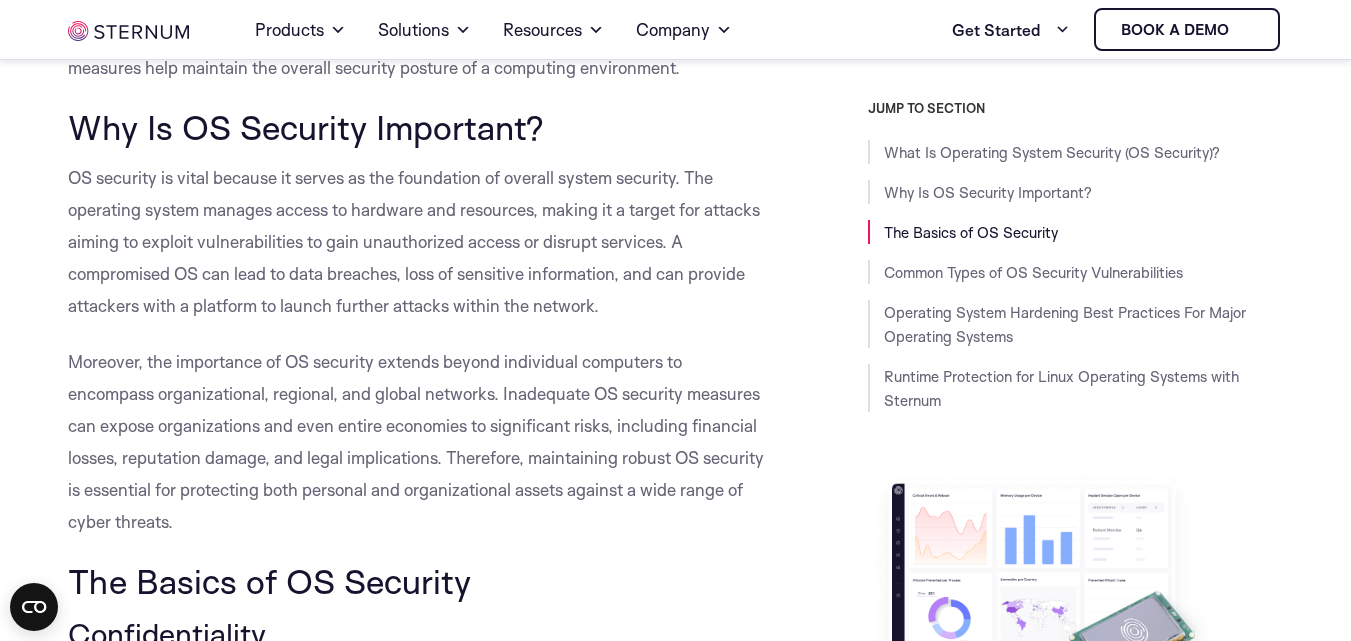 scroll, scrollTop: 911, scrollLeft: 0, axis: vertical 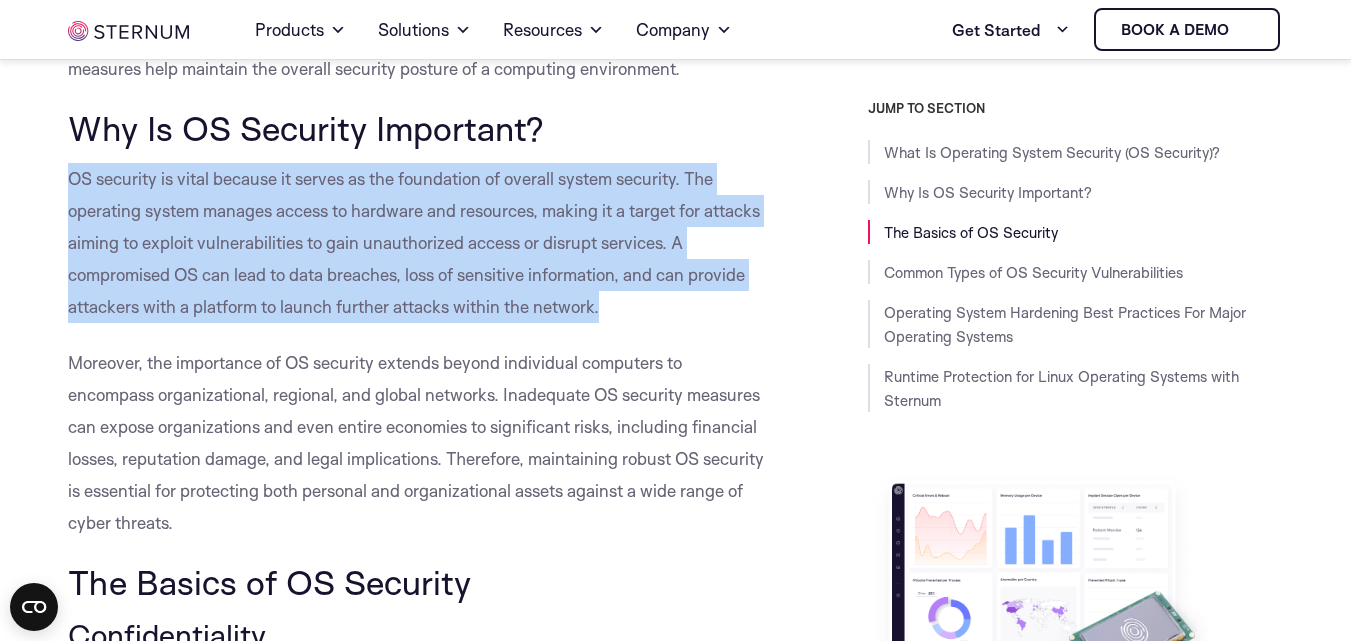 drag, startPoint x: 59, startPoint y: 201, endPoint x: 615, endPoint y: 355, distance: 576.9333 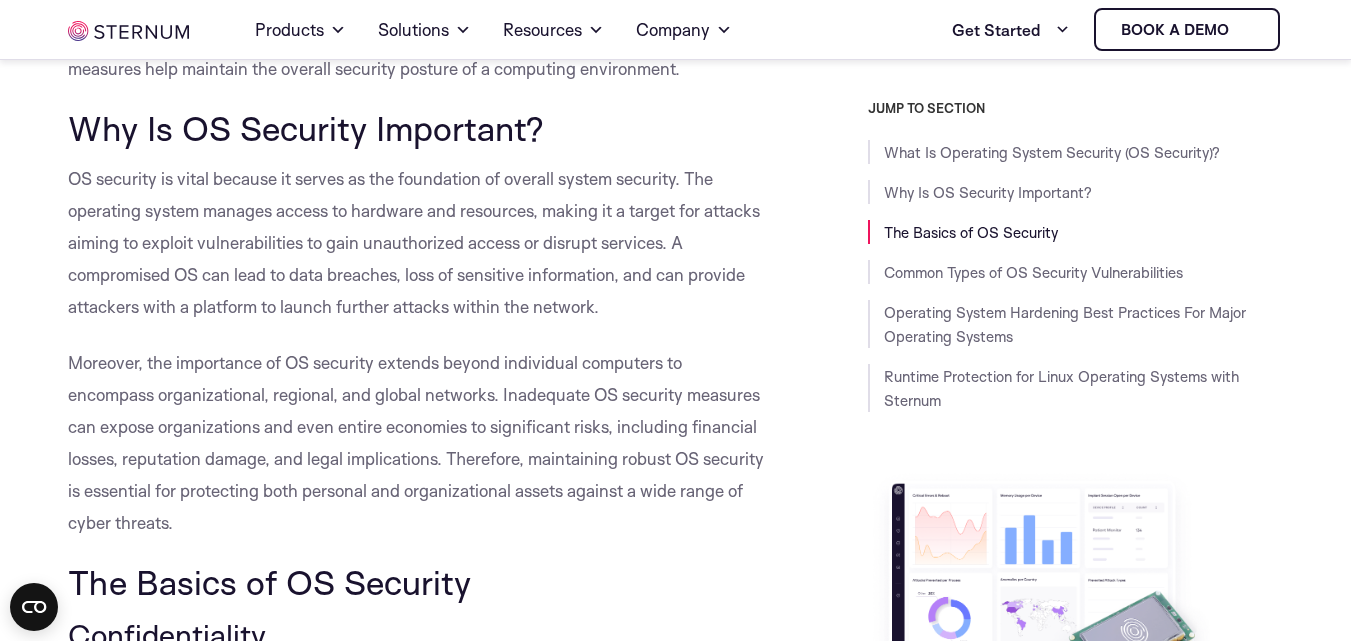 click on "Moreover, the importance of OS security extends beyond individual computers to encompass organizational, regional, and global networks. Inadequate OS security measures can expose organizations and even entire economies to significant risks, including financial losses, reputation damage, and legal implications. Therefore, maintaining robust OS security is essential for protecting both personal and organizational assets against a wide range of cyber threats." at bounding box center [416, 443] 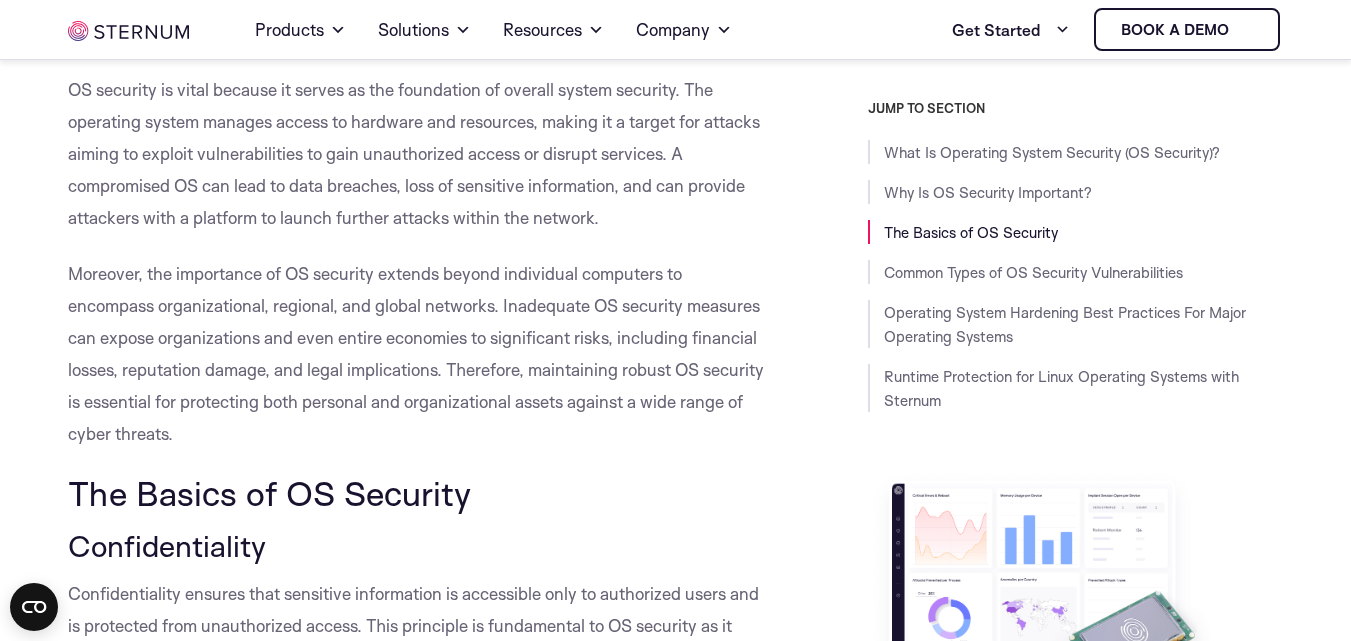 scroll, scrollTop: 1001, scrollLeft: 0, axis: vertical 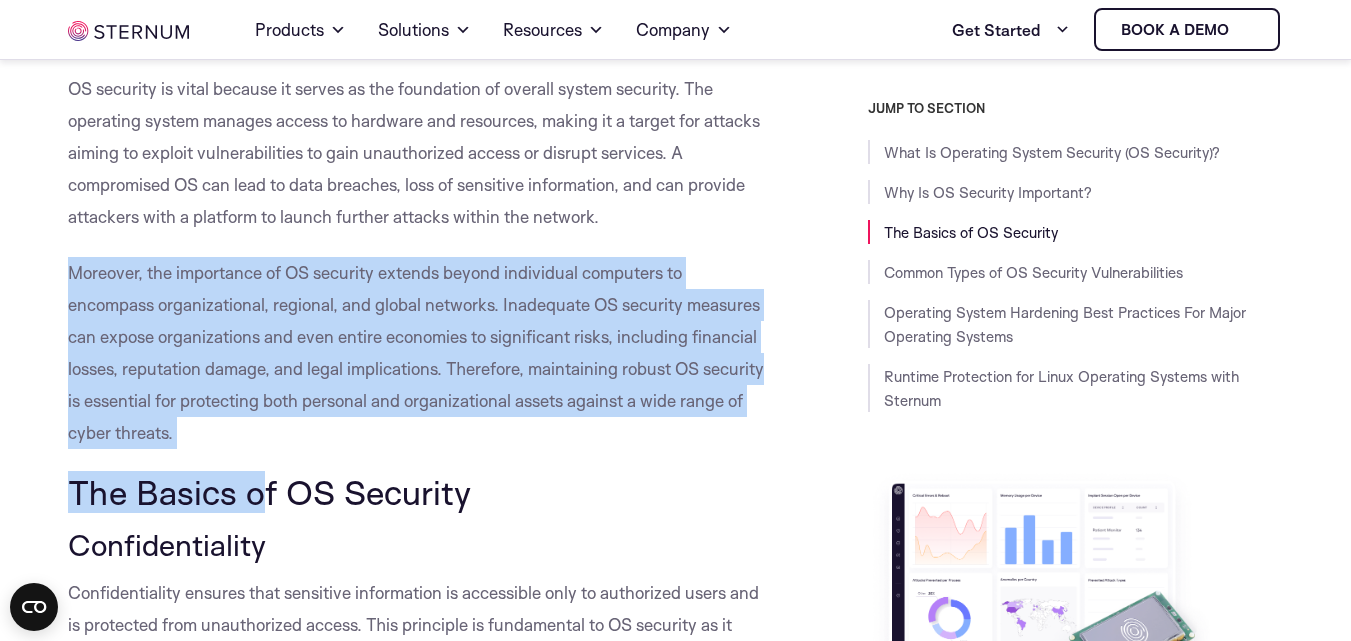 drag, startPoint x: 63, startPoint y: 300, endPoint x: 257, endPoint y: 486, distance: 268.7601 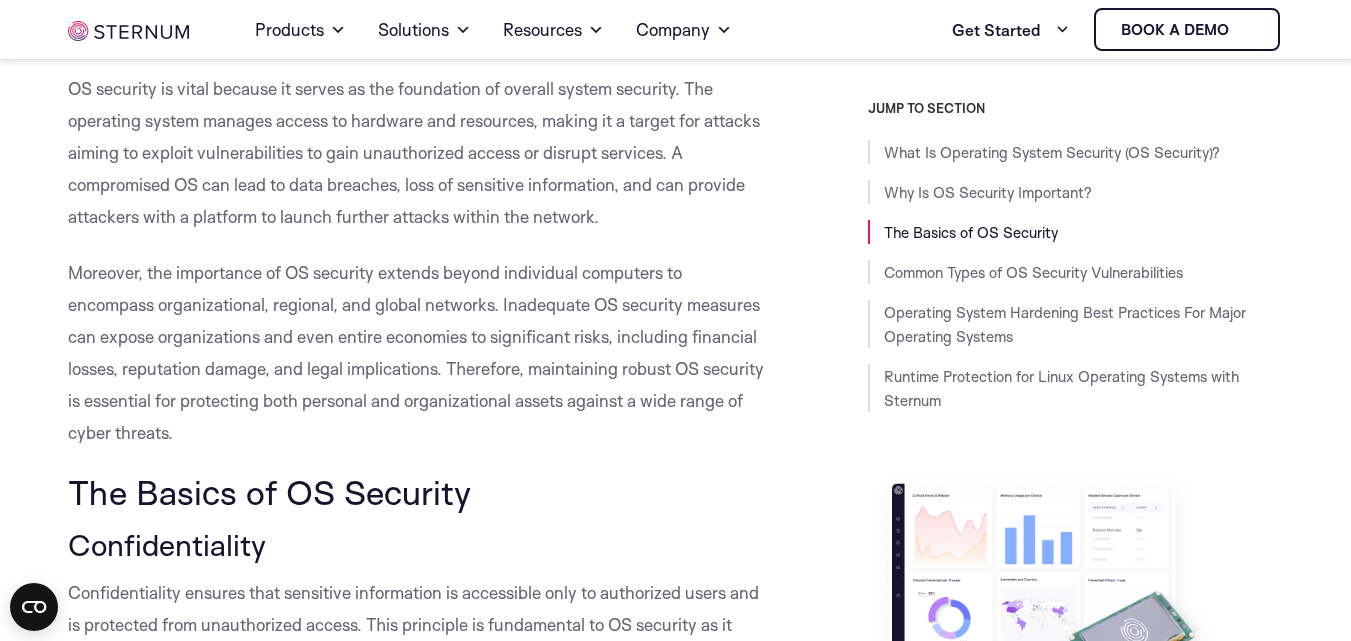 drag, startPoint x: 250, startPoint y: 467, endPoint x: 59, endPoint y: 307, distance: 249.16058 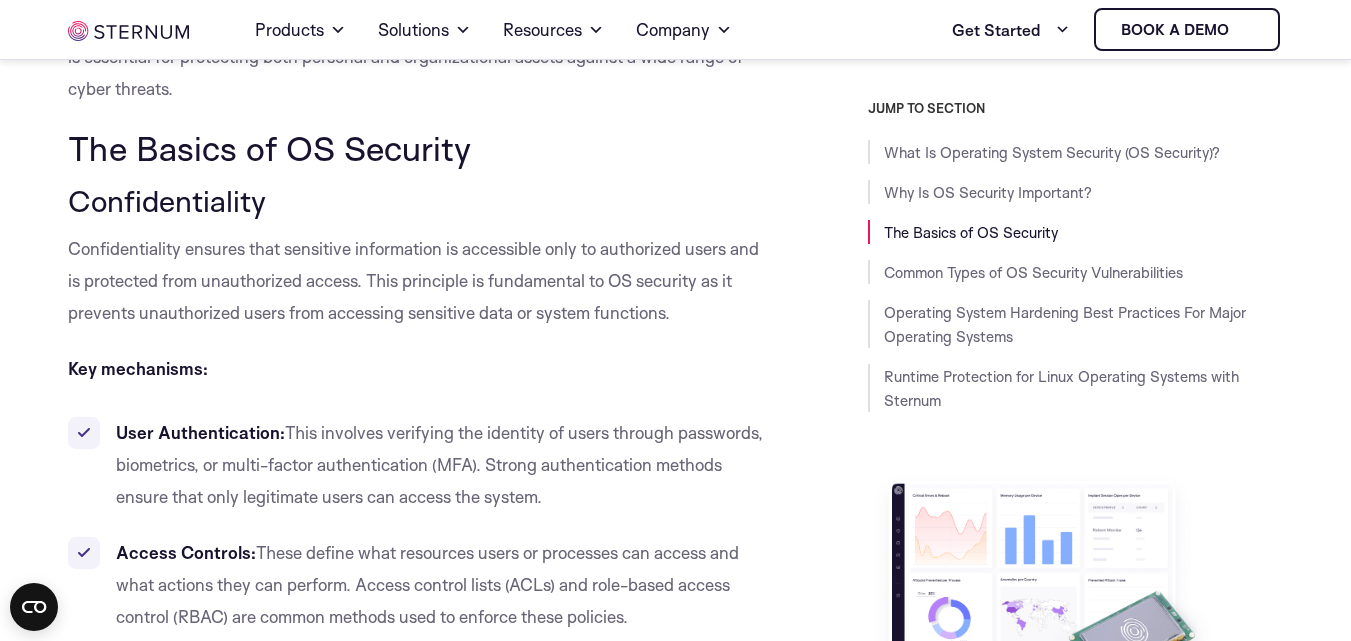 scroll, scrollTop: 1344, scrollLeft: 0, axis: vertical 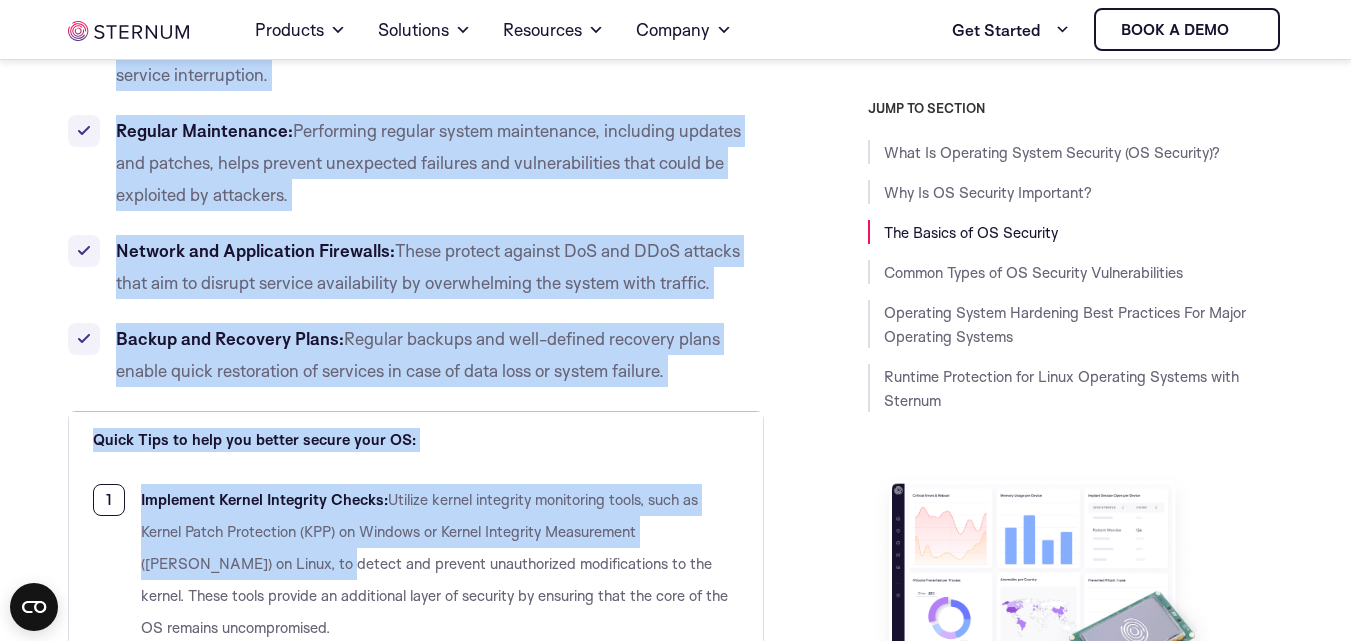 drag, startPoint x: 66, startPoint y: 172, endPoint x: 677, endPoint y: 406, distance: 654.27594 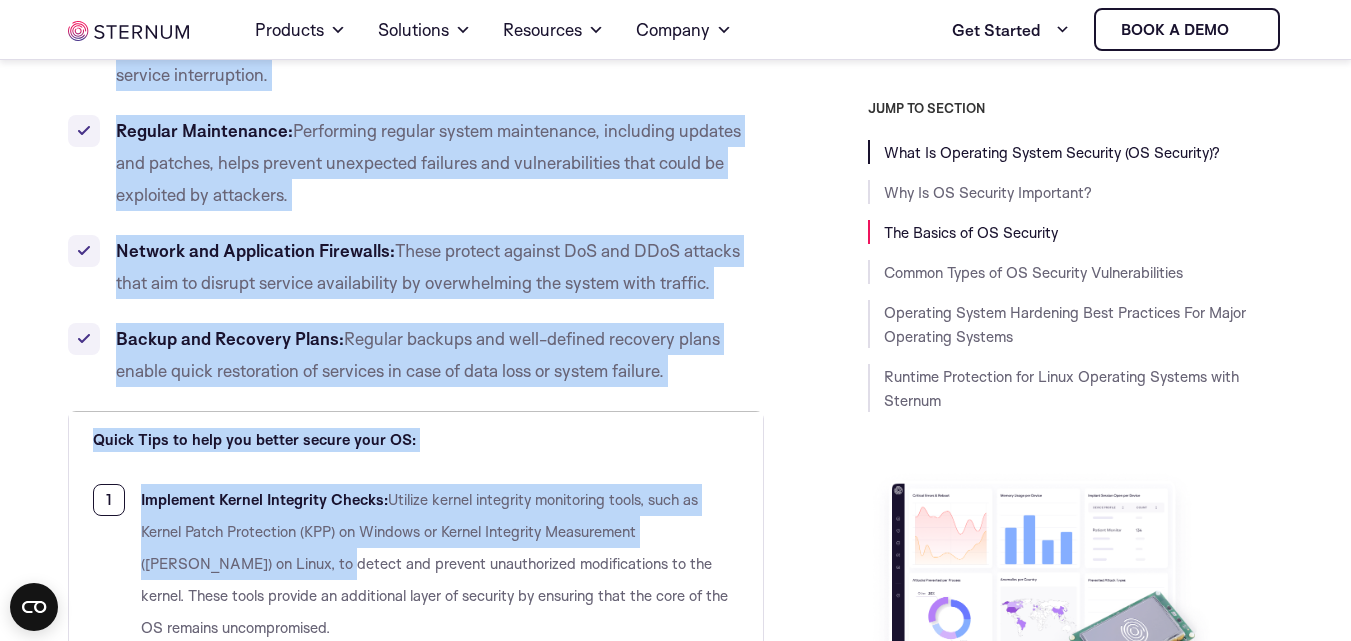click on "What Is Operating System Security (OS Security)?" at bounding box center (1052, 152) 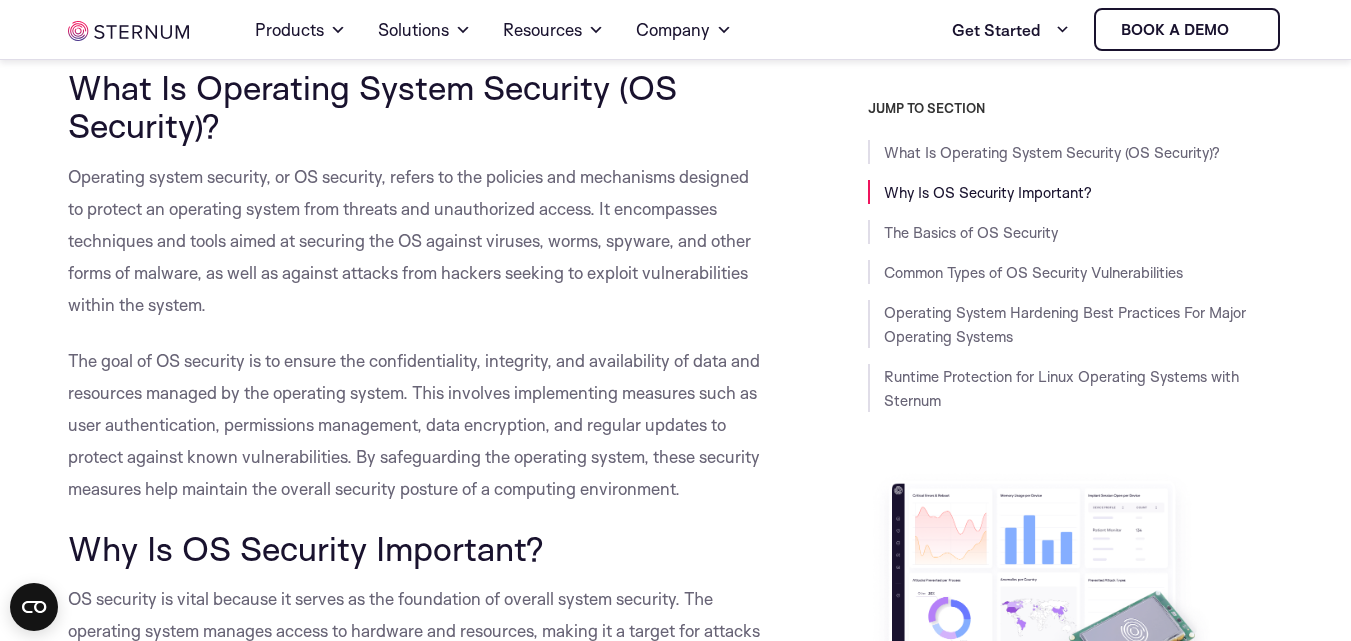 scroll, scrollTop: 492, scrollLeft: 0, axis: vertical 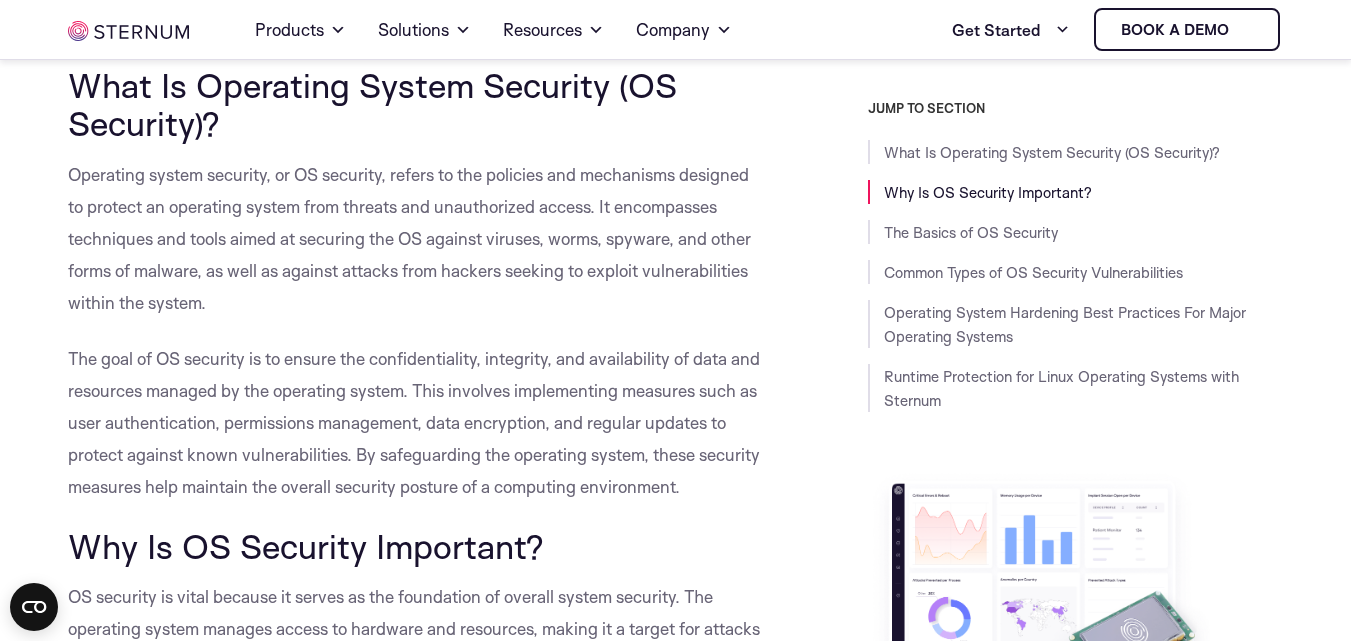 drag, startPoint x: 64, startPoint y: 169, endPoint x: 640, endPoint y: 515, distance: 671.9315 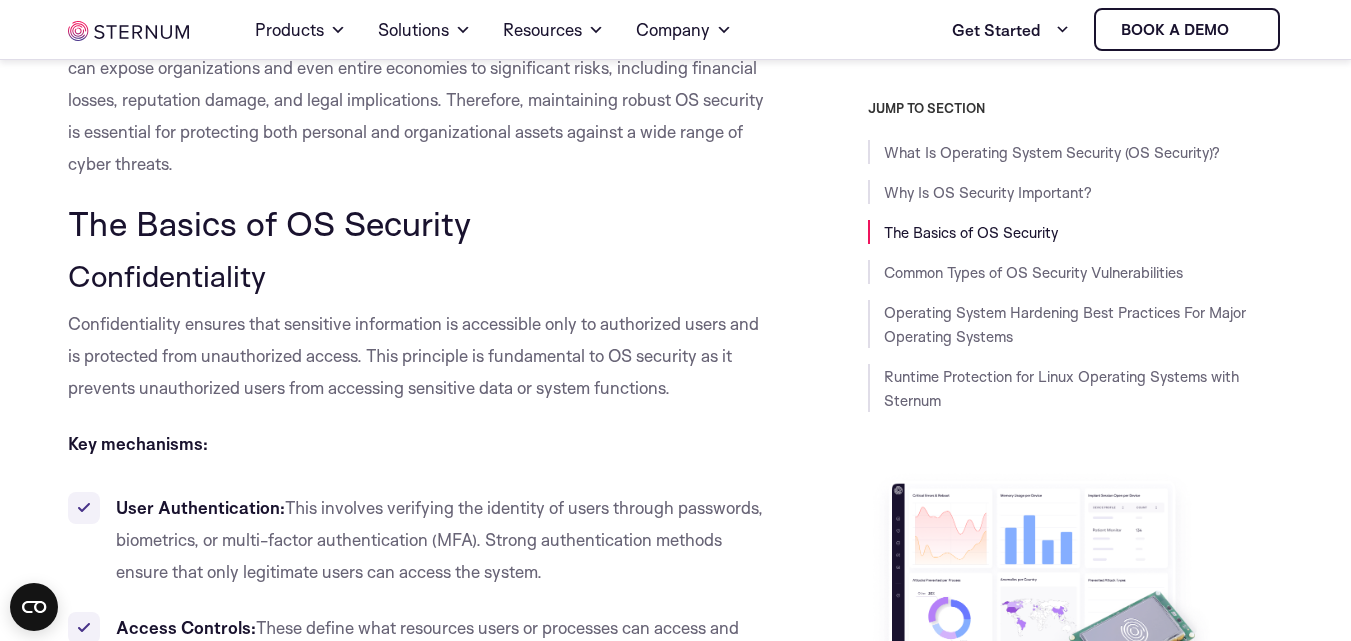 scroll, scrollTop: 1418, scrollLeft: 0, axis: vertical 